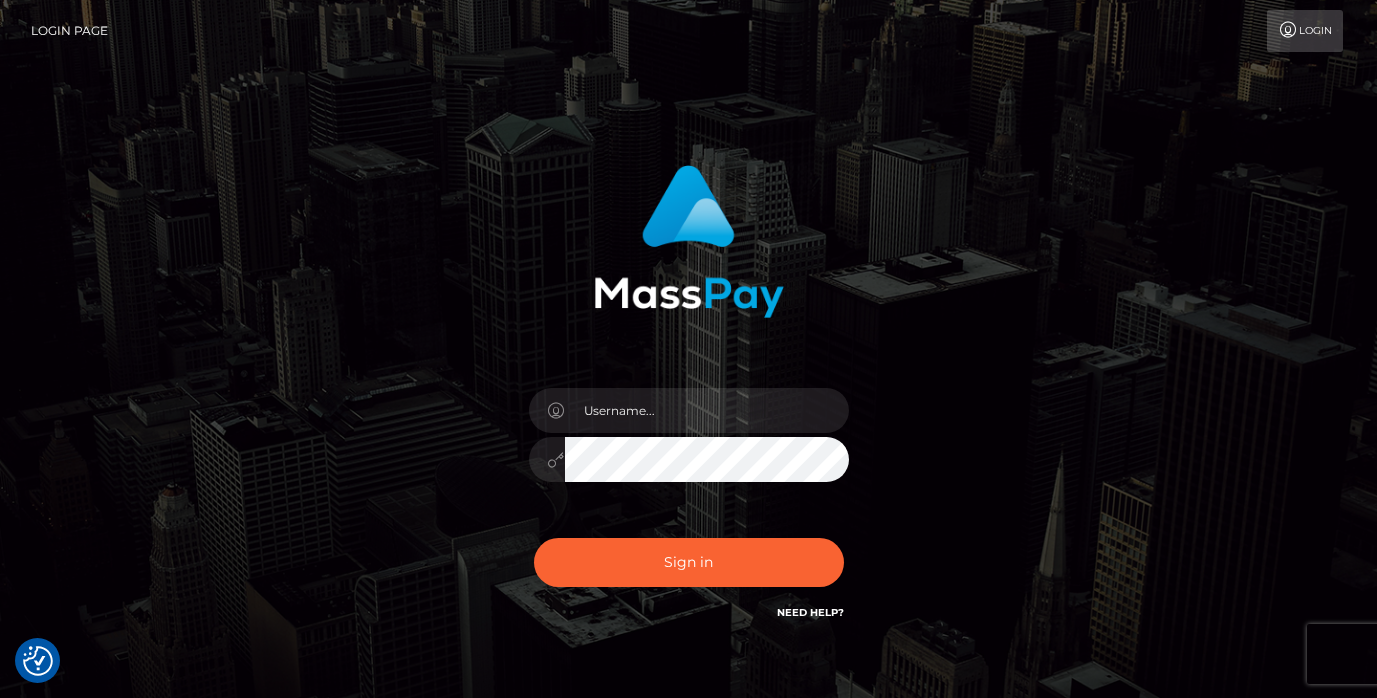 scroll, scrollTop: 0, scrollLeft: 0, axis: both 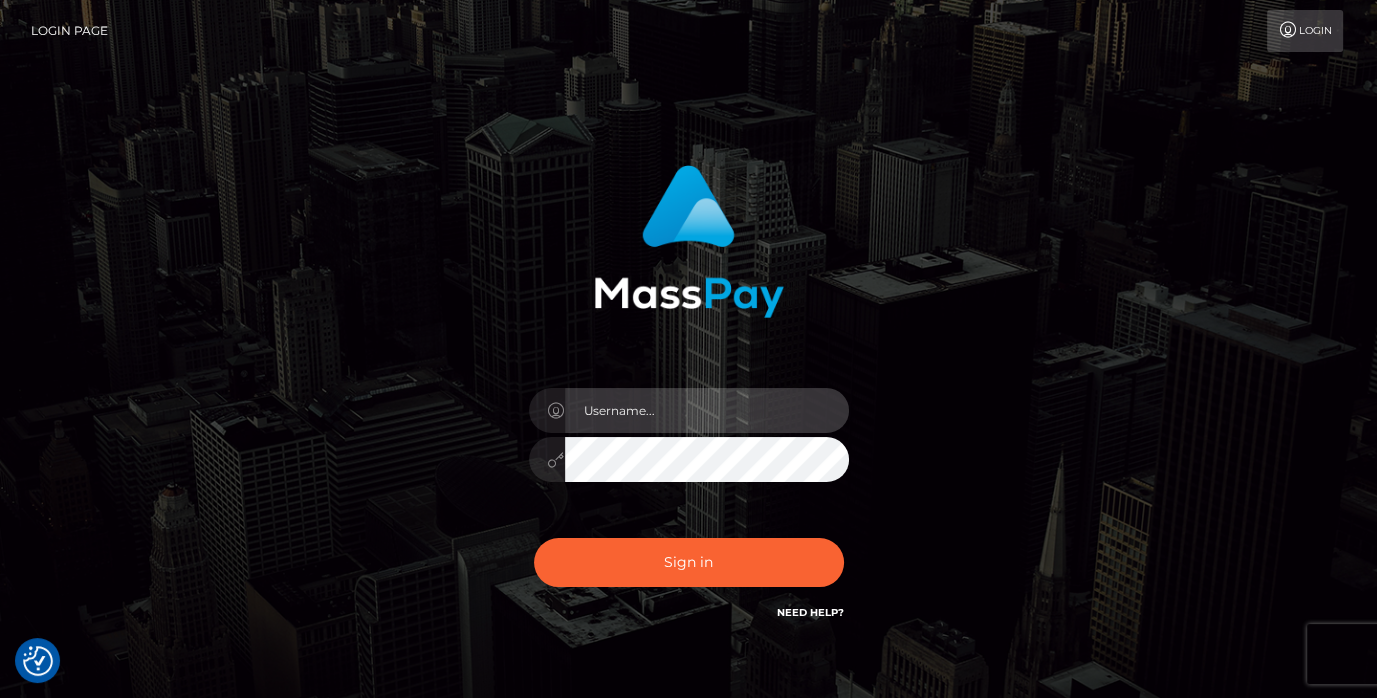 click at bounding box center (707, 410) 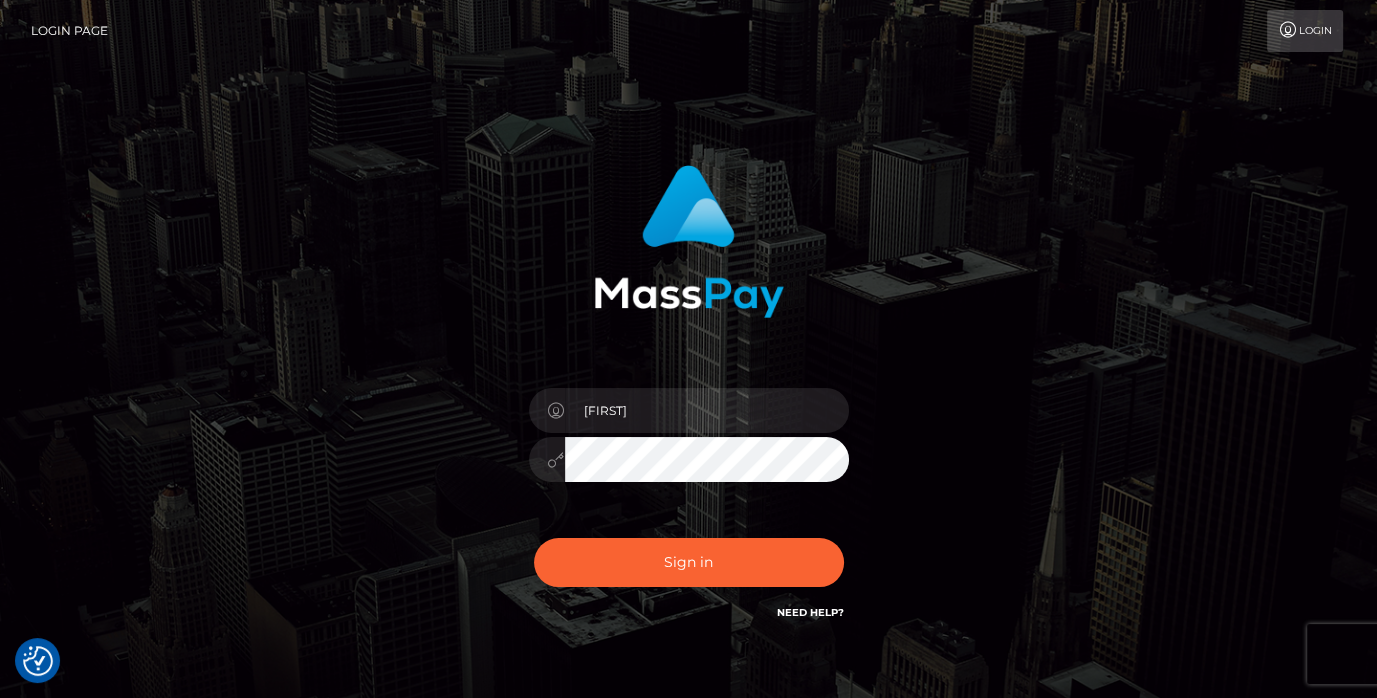 click on "Sign in" at bounding box center [689, 562] 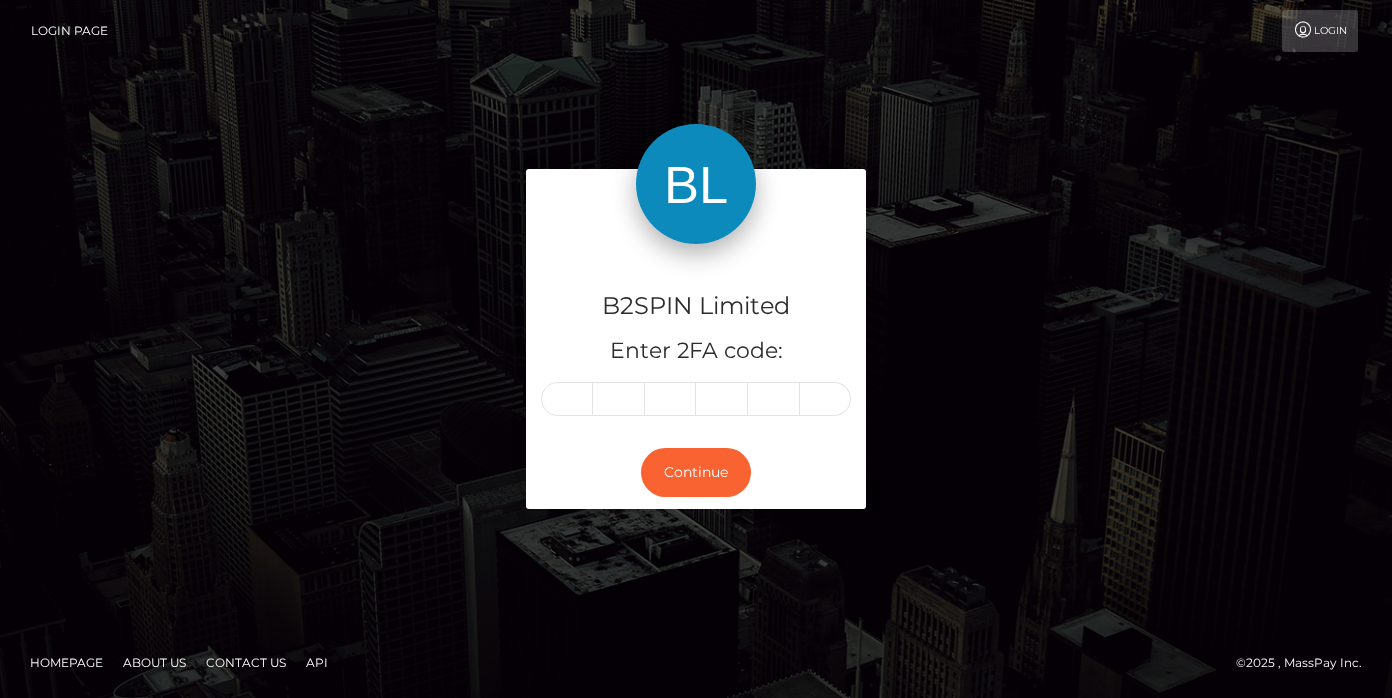 scroll, scrollTop: 0, scrollLeft: 0, axis: both 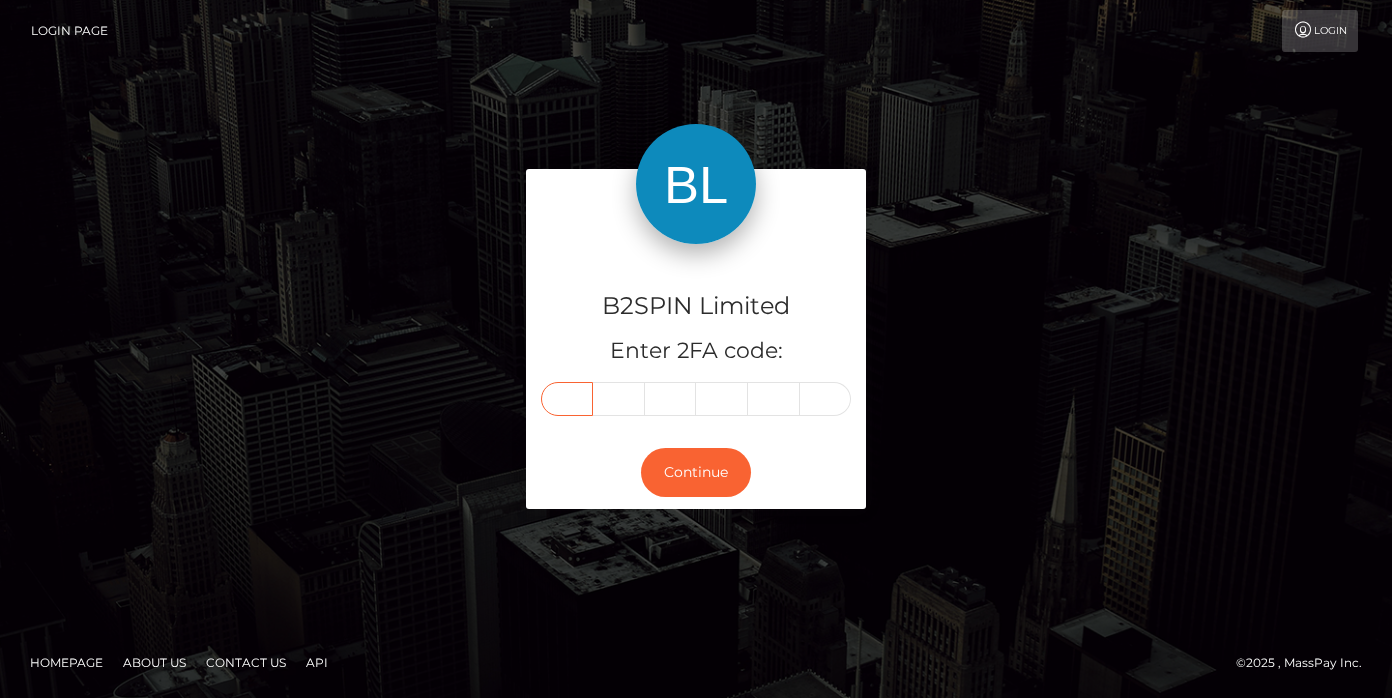 click at bounding box center [567, 399] 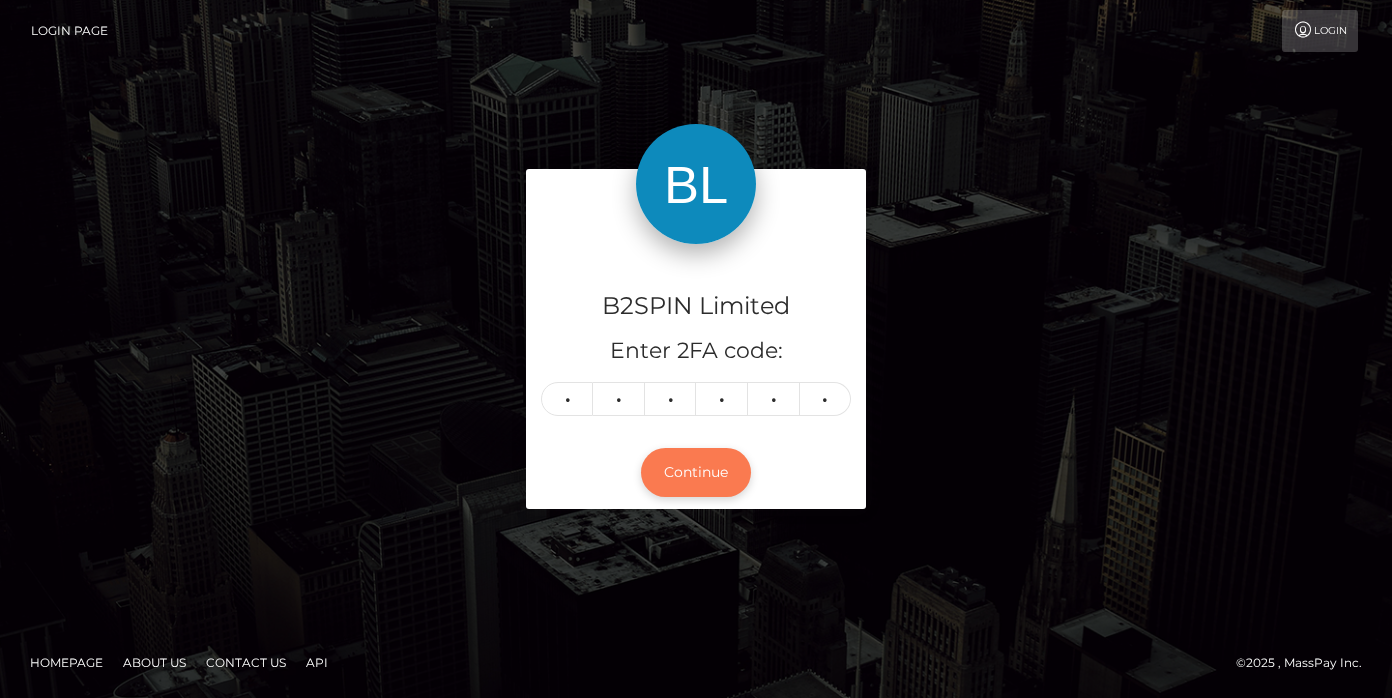 click on "Continue" at bounding box center (696, 472) 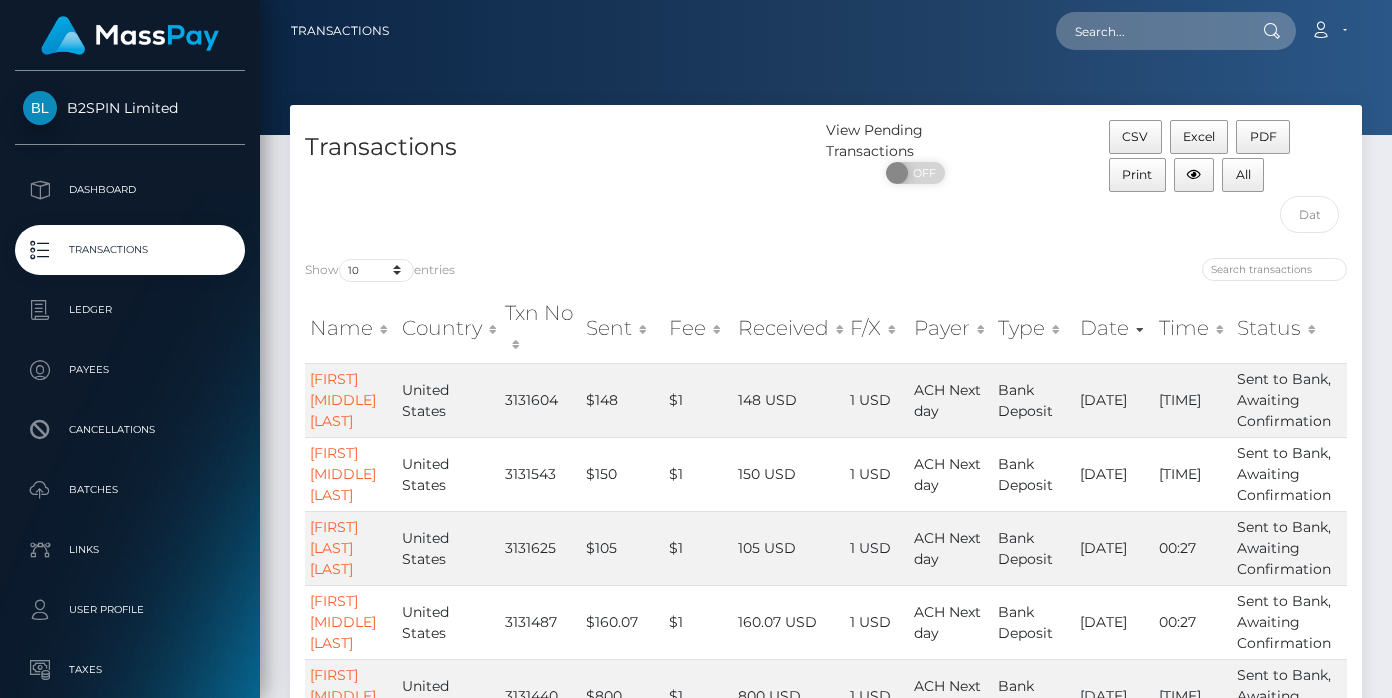 scroll, scrollTop: 0, scrollLeft: 0, axis: both 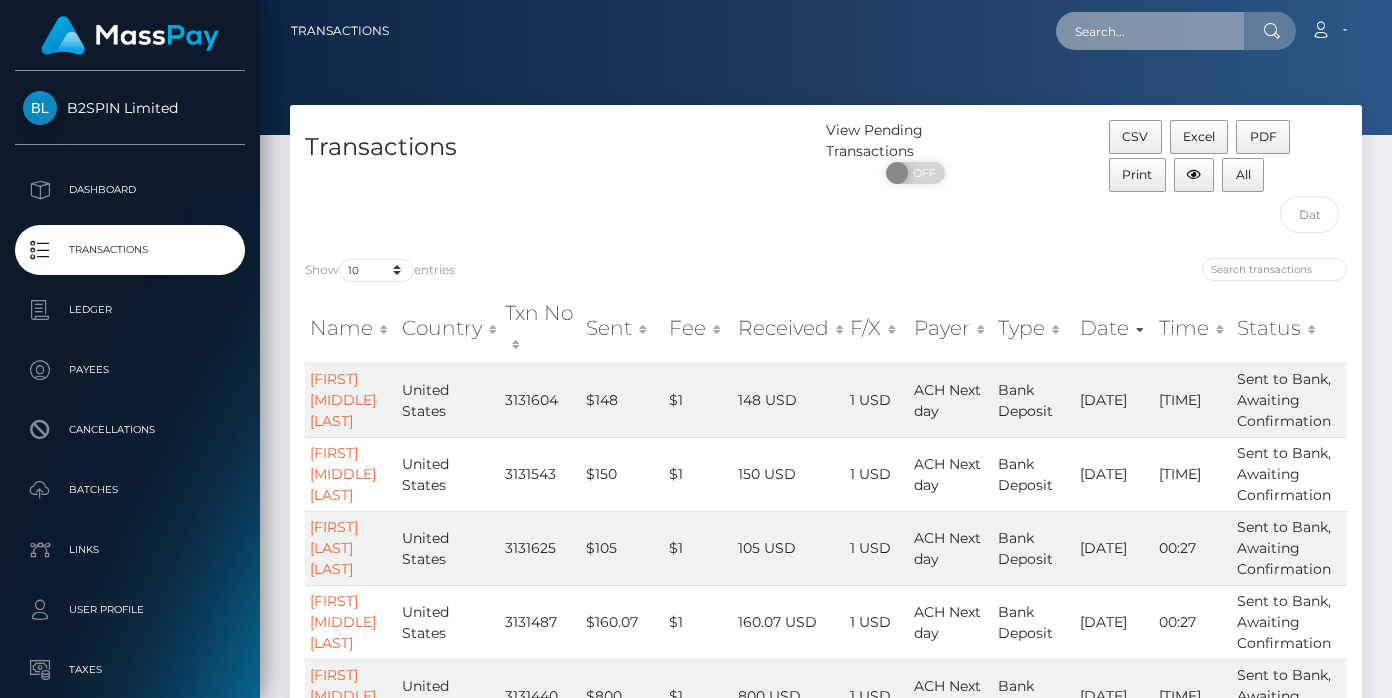 click at bounding box center [1150, 31] 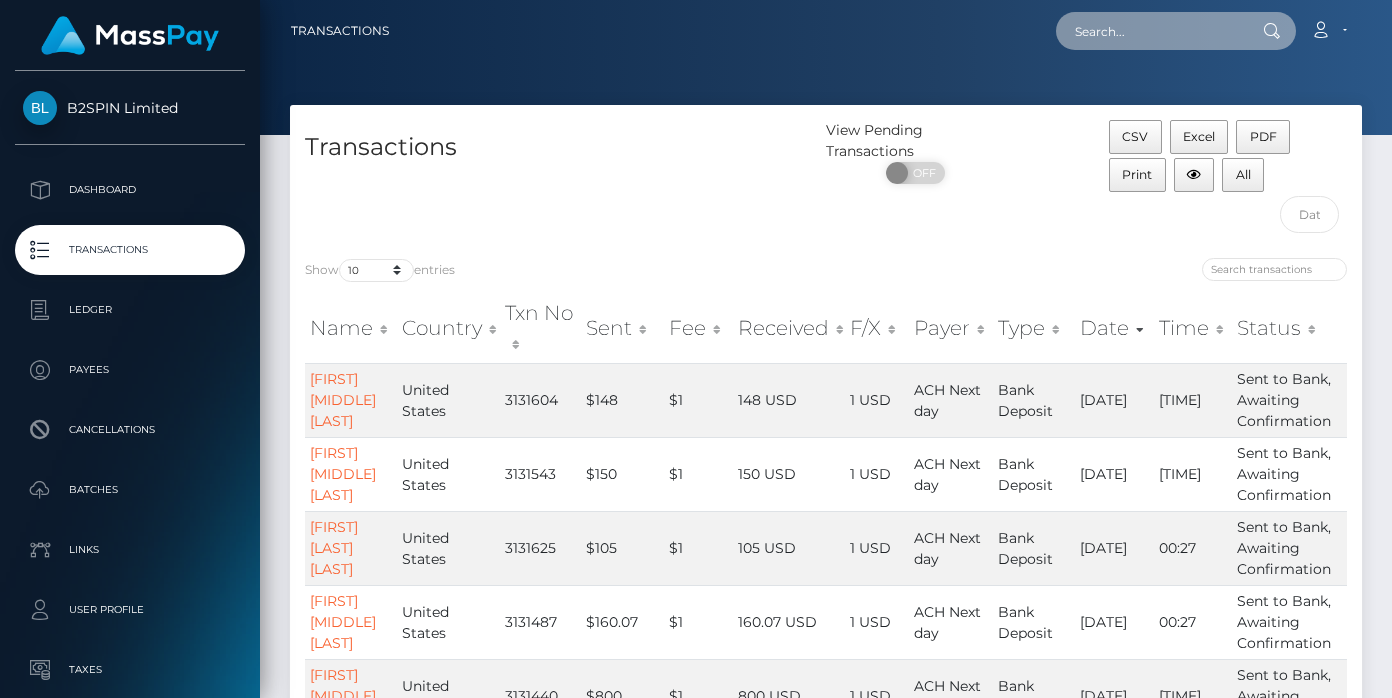 paste on "1407456282" 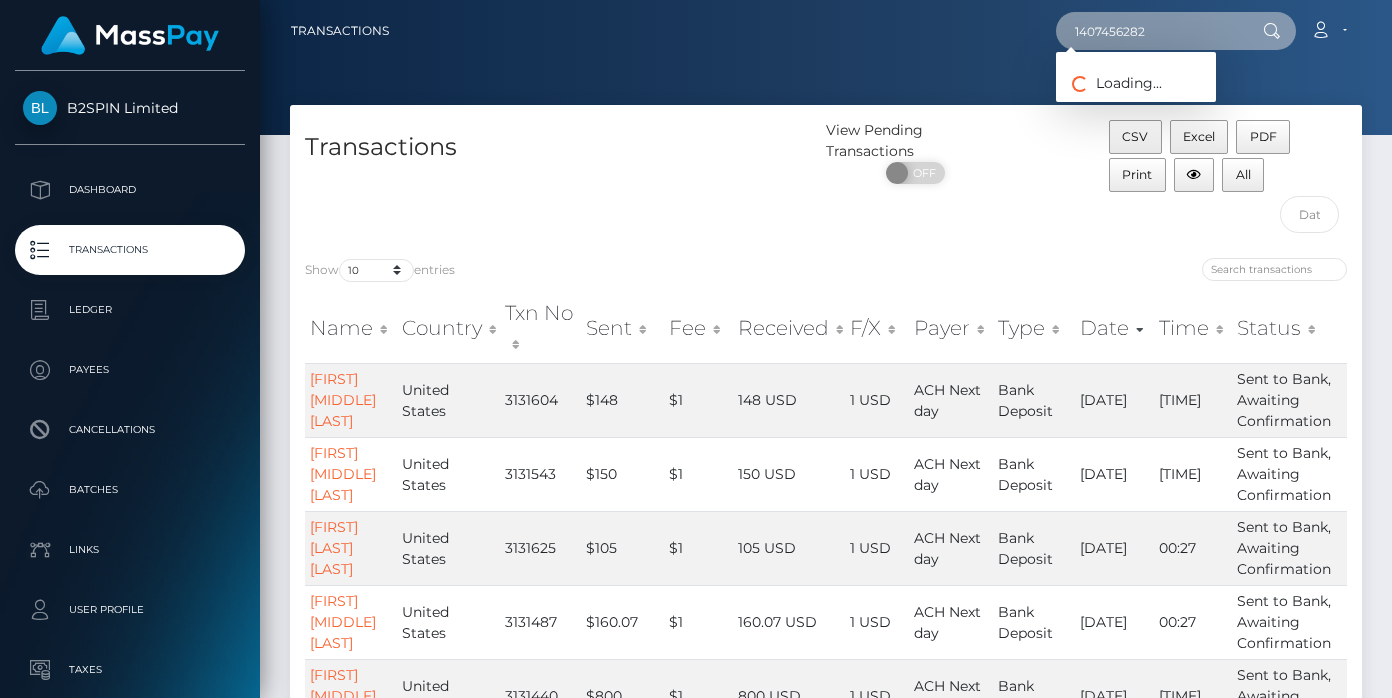 type on "1407456282" 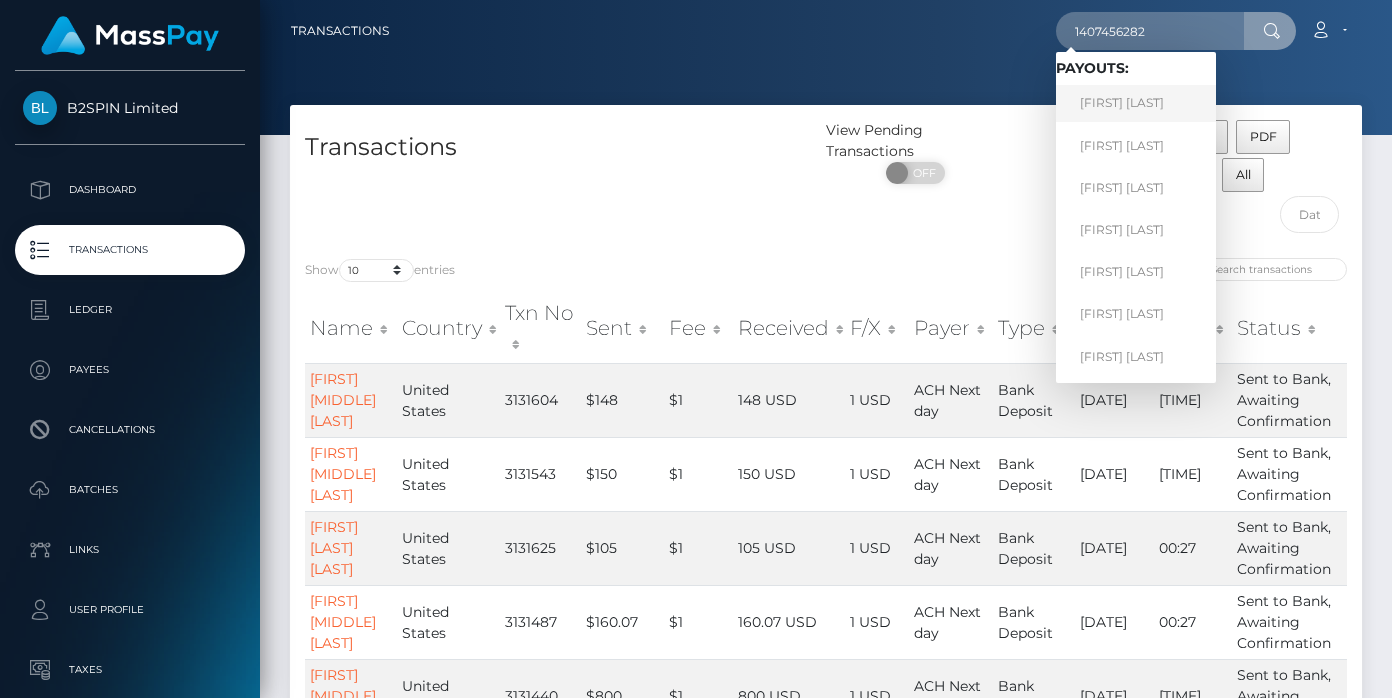 click on "MARTHA  ESCALERA" at bounding box center [1136, 103] 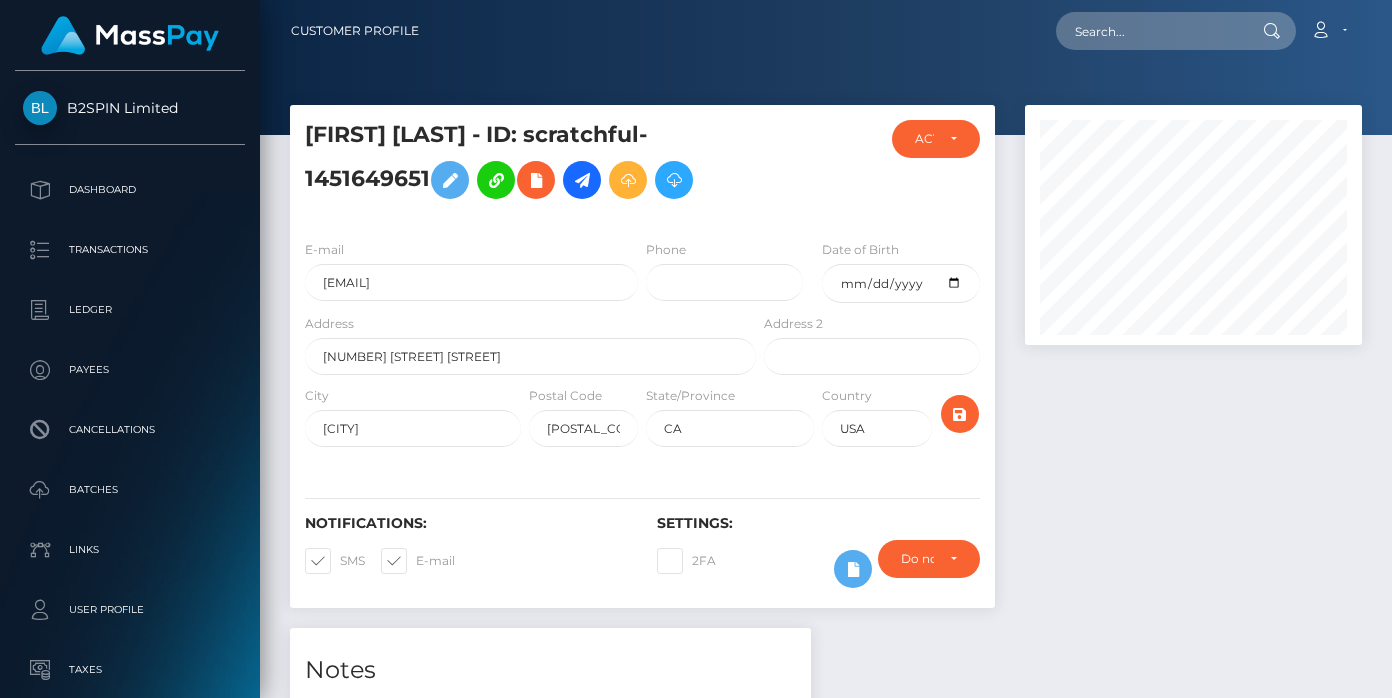 scroll, scrollTop: 0, scrollLeft: 0, axis: both 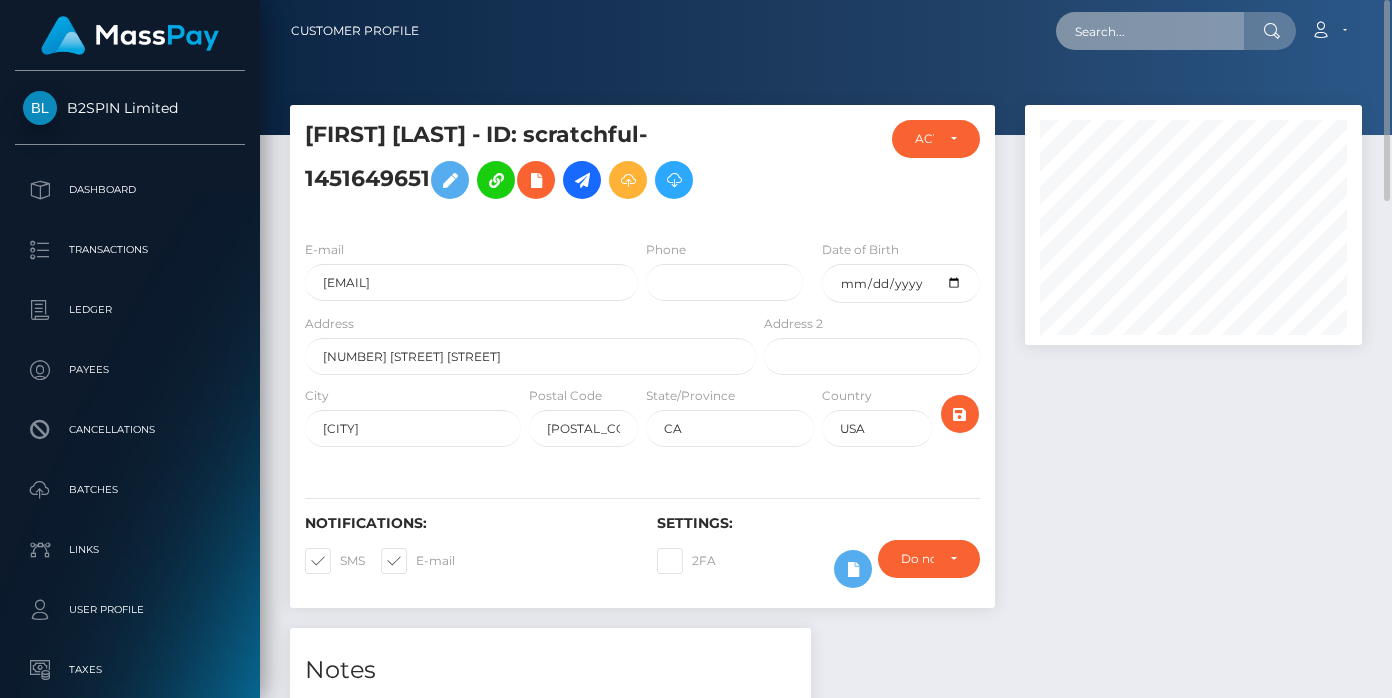 click at bounding box center (1150, 31) 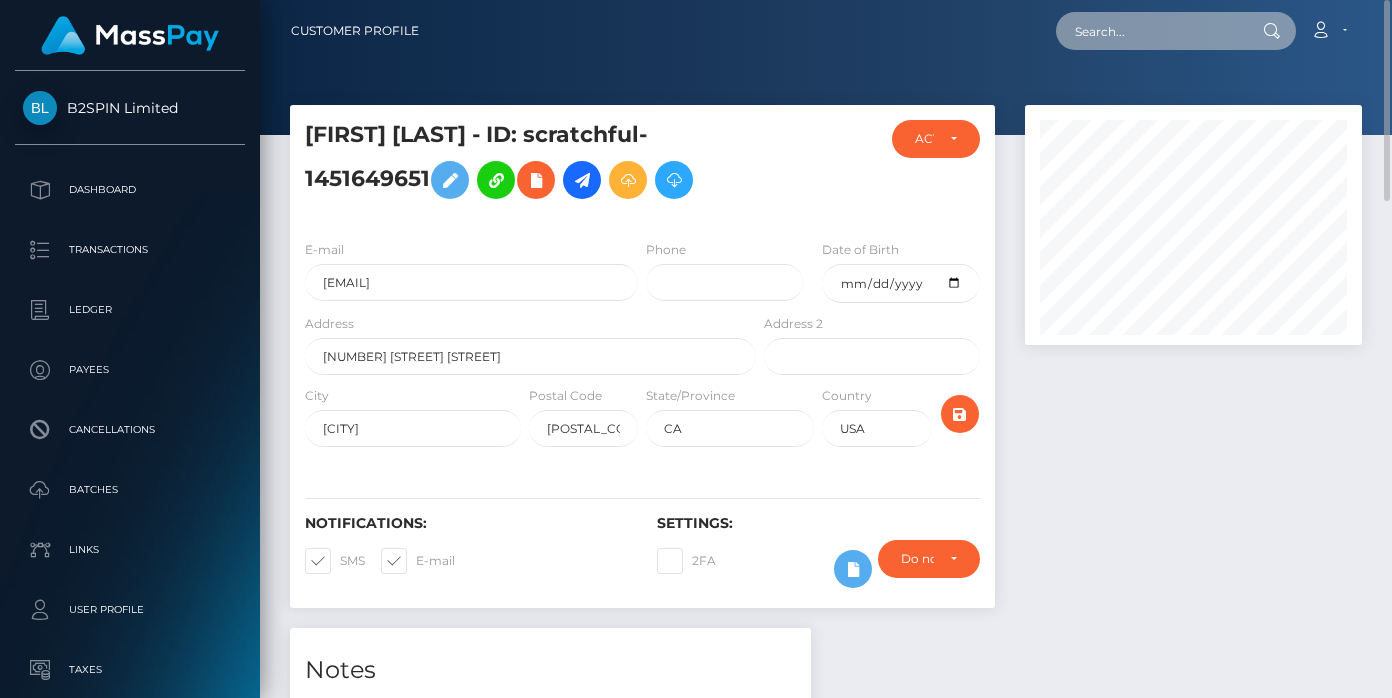 click at bounding box center [1150, 31] 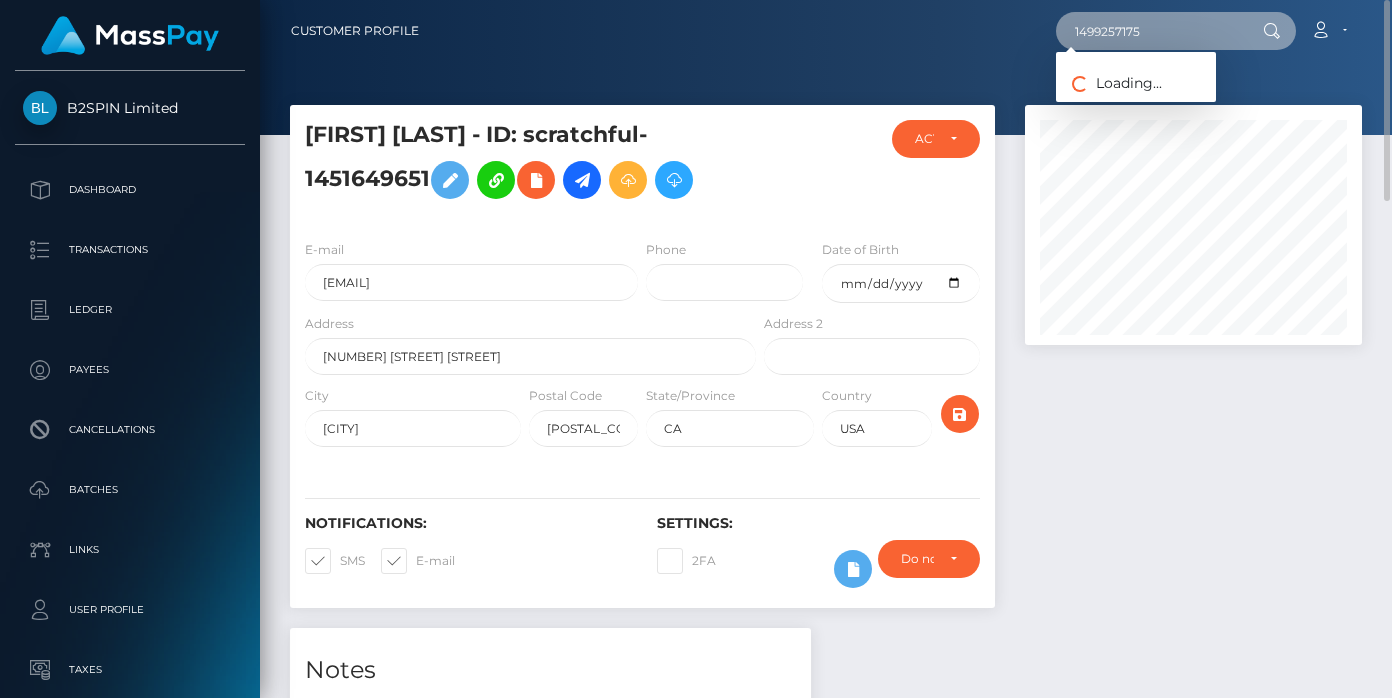 type on "1499257175" 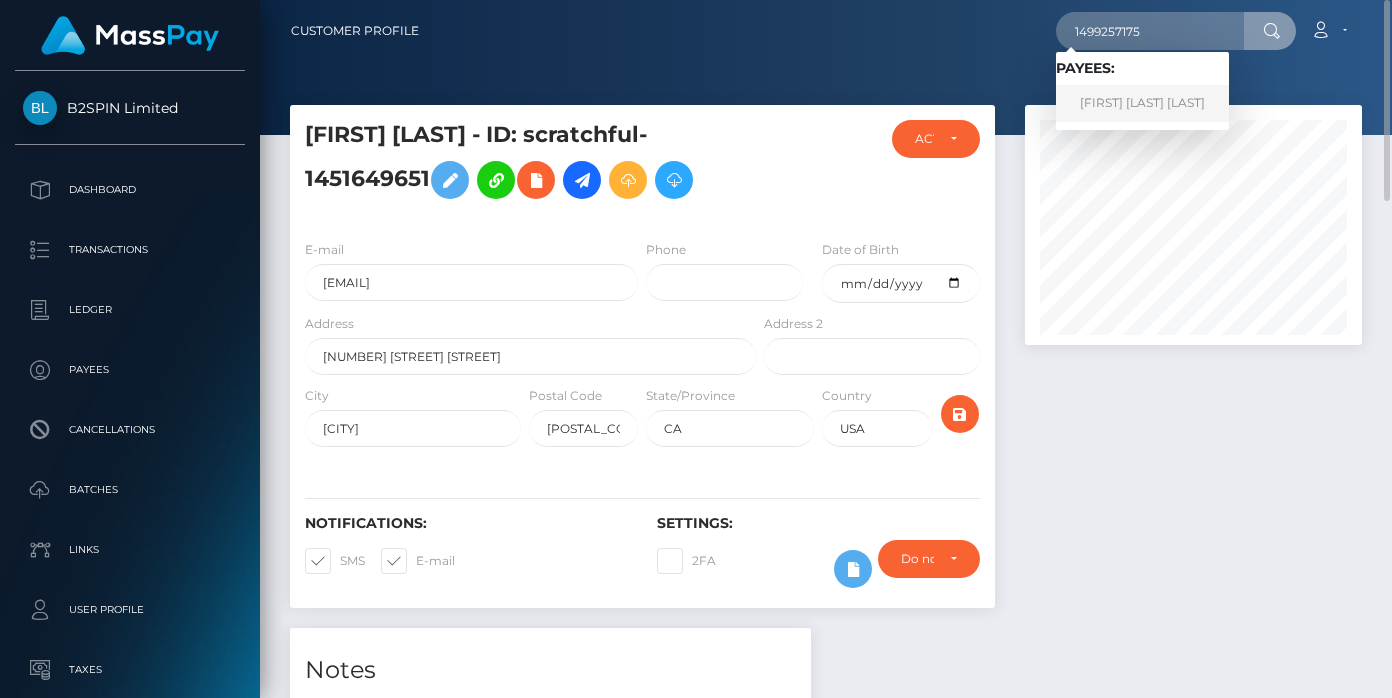 click on "DAVID RODRIGUEZ  RAMIREZ" at bounding box center [1142, 103] 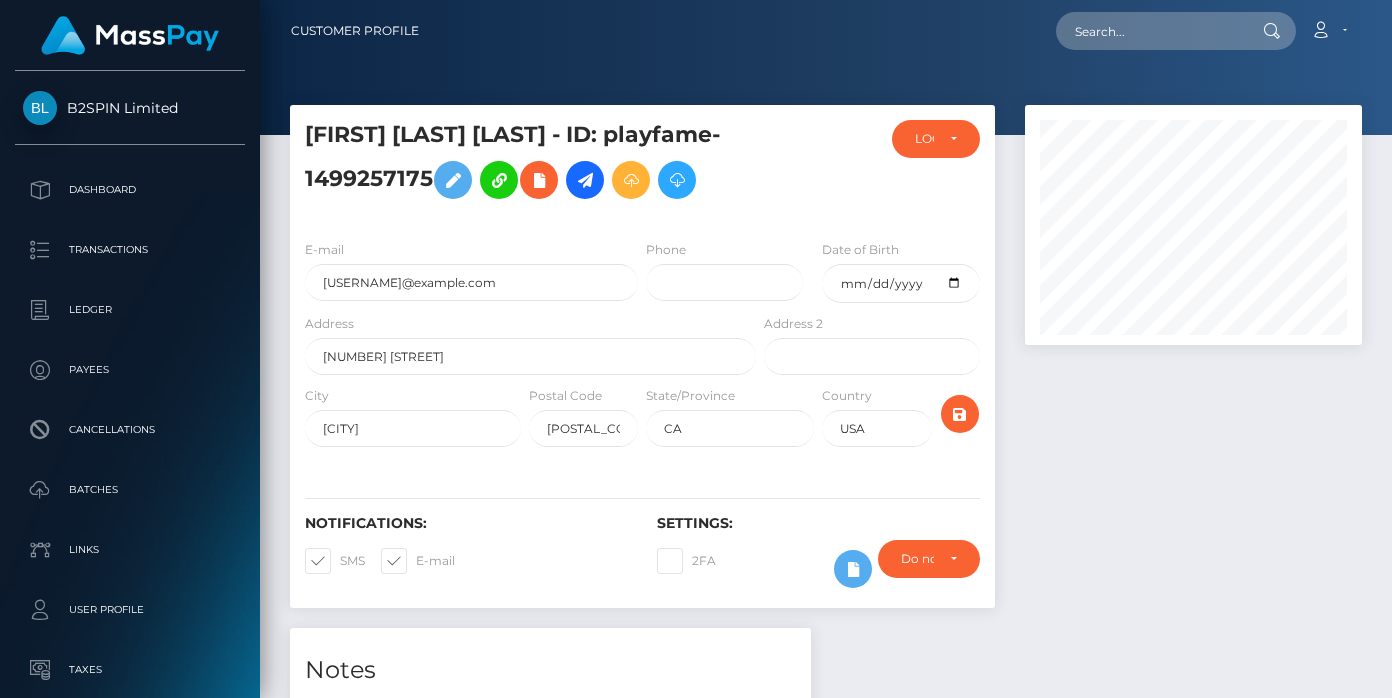 scroll, scrollTop: 0, scrollLeft: 0, axis: both 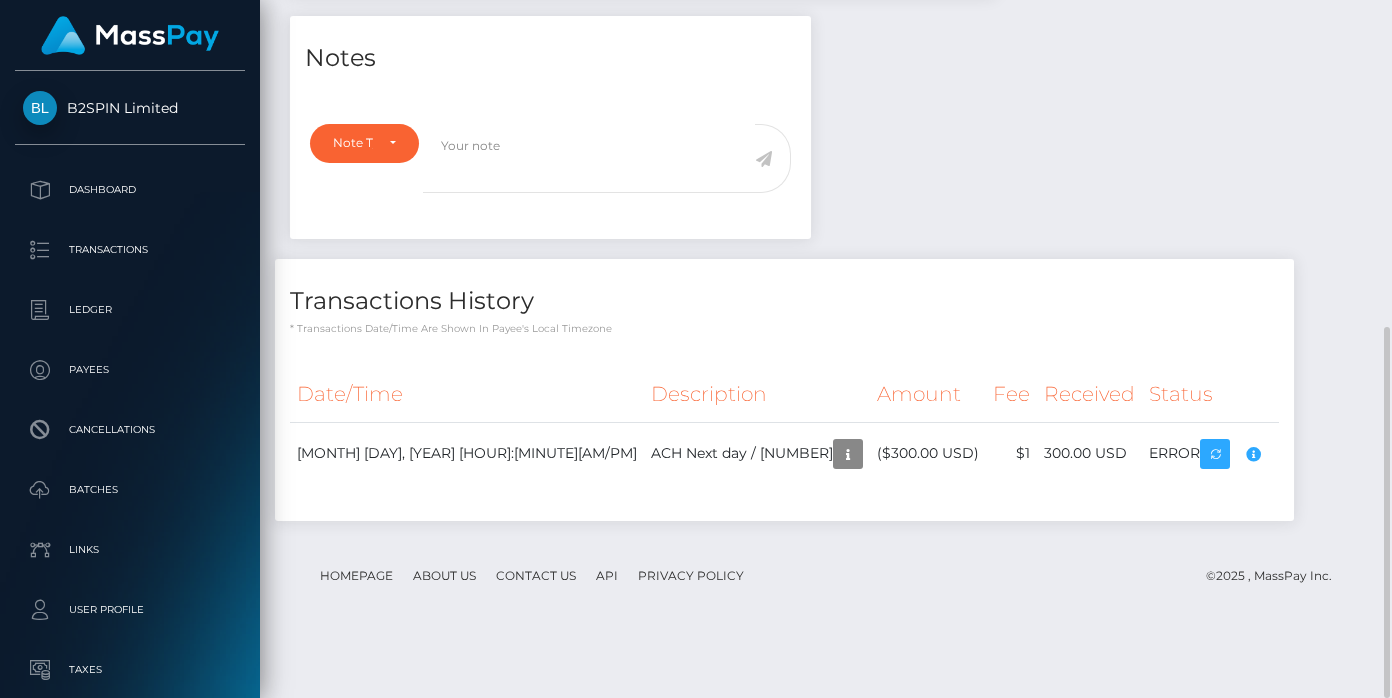 click on "Notes
Note Type
Compliance
Clear Compliance
General
Note Type" at bounding box center (826, 278) 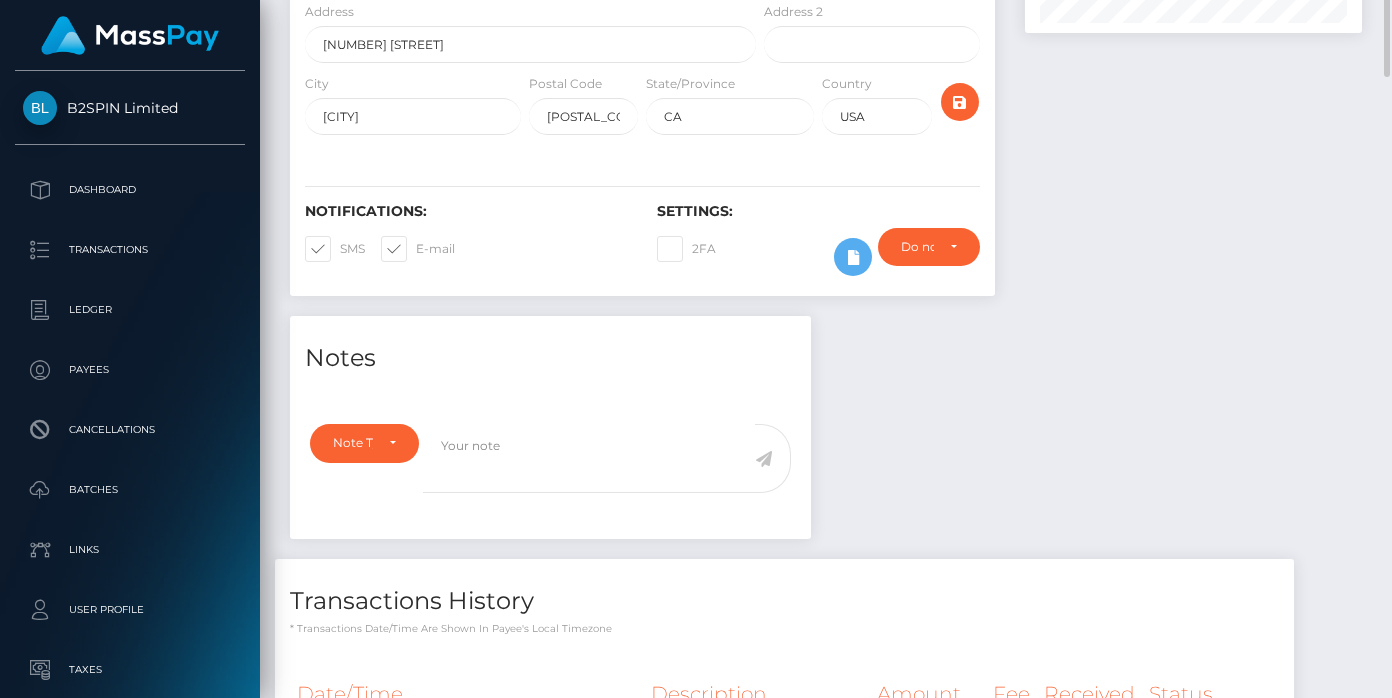 scroll, scrollTop: 12, scrollLeft: 0, axis: vertical 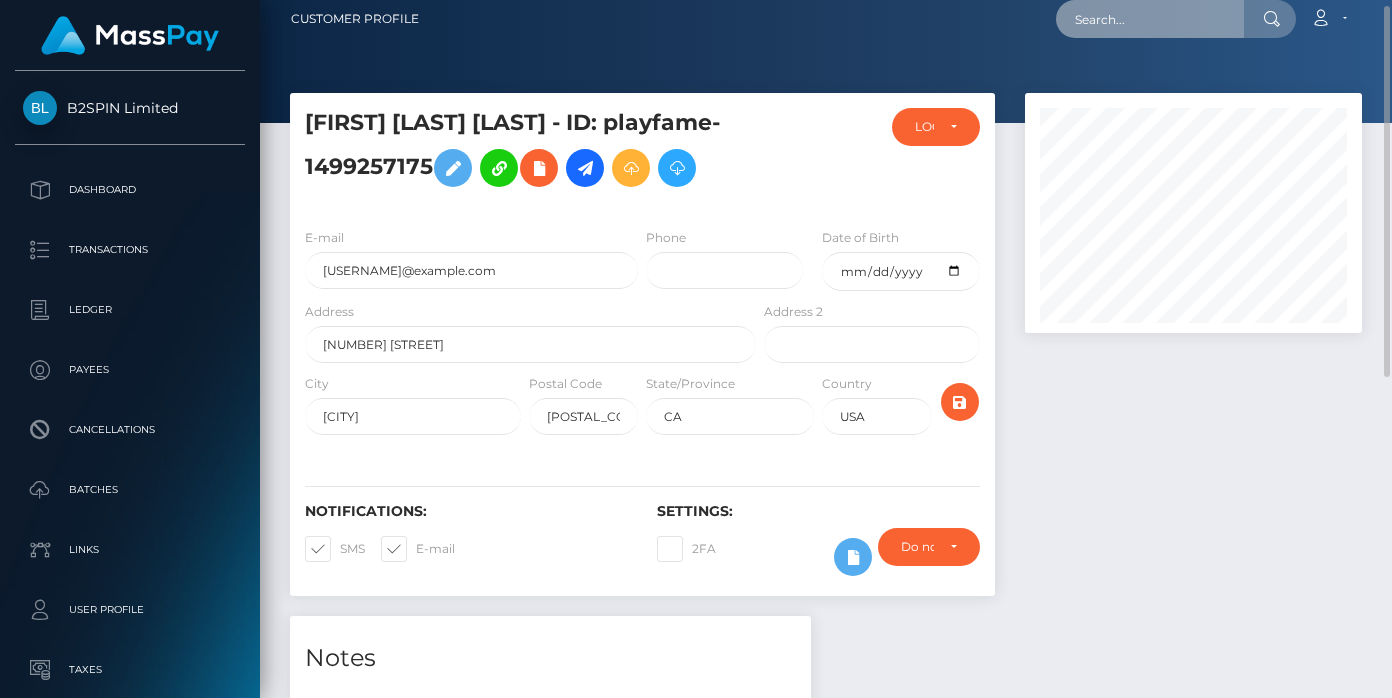 click at bounding box center (1150, 19) 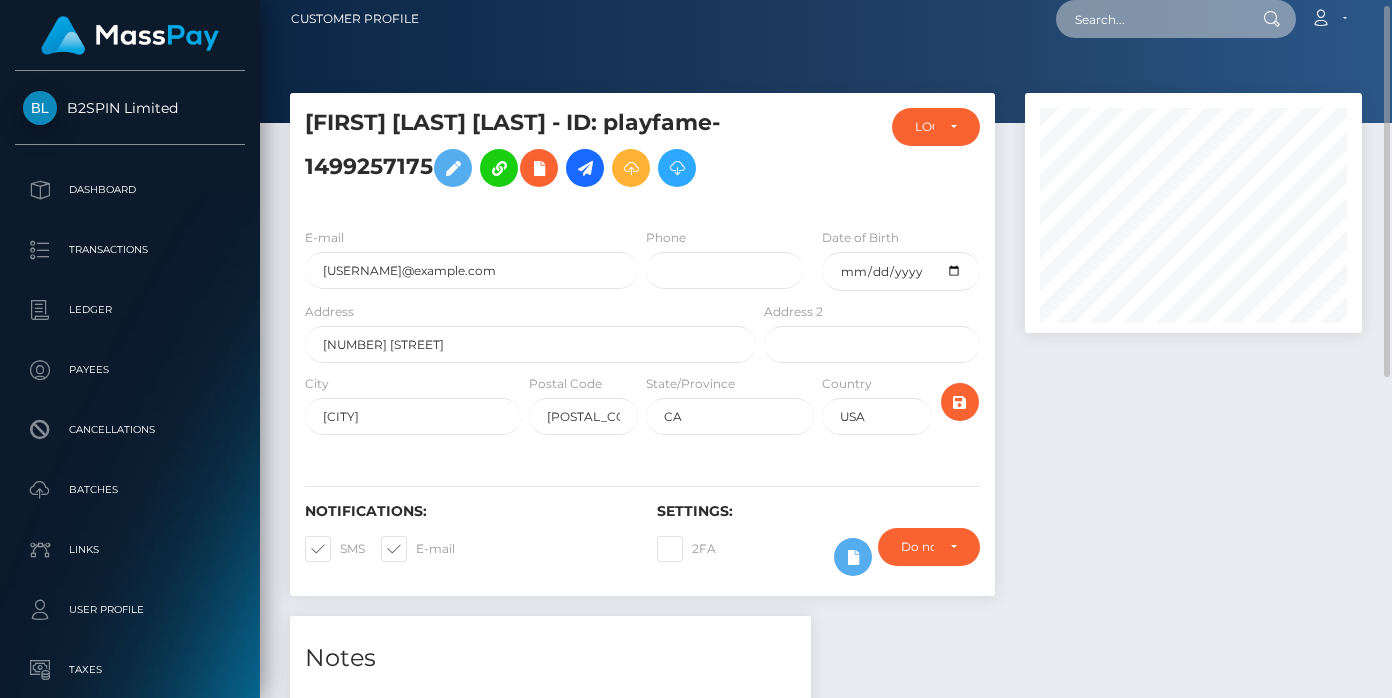 paste on "1407456282" 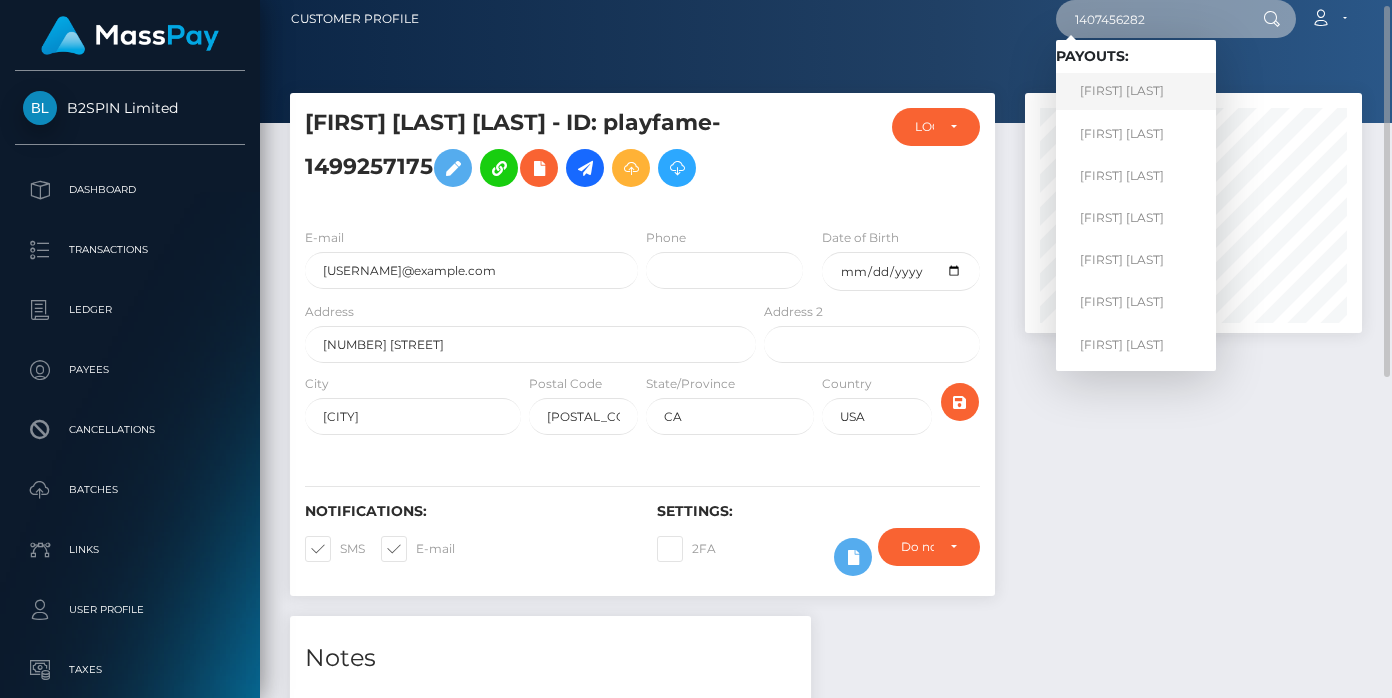 type on "1407456282" 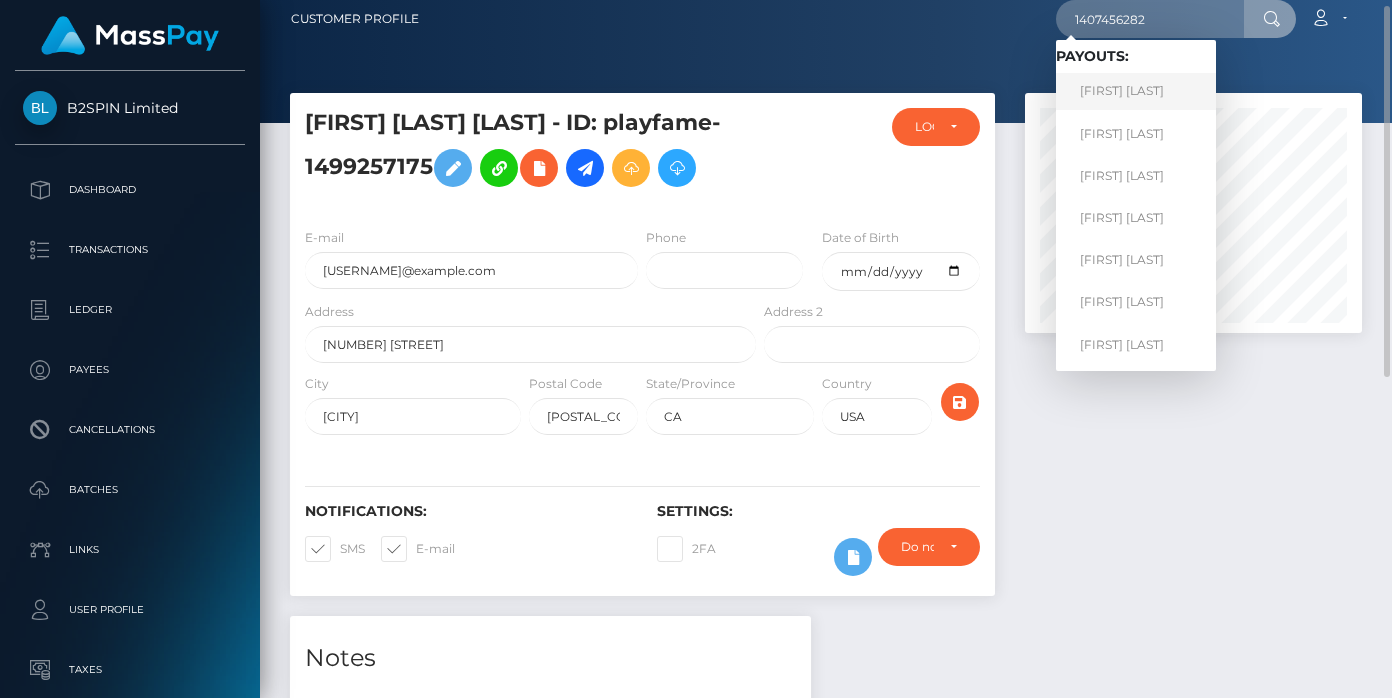 click on "MARTHA  ESCALERA" at bounding box center [1136, 91] 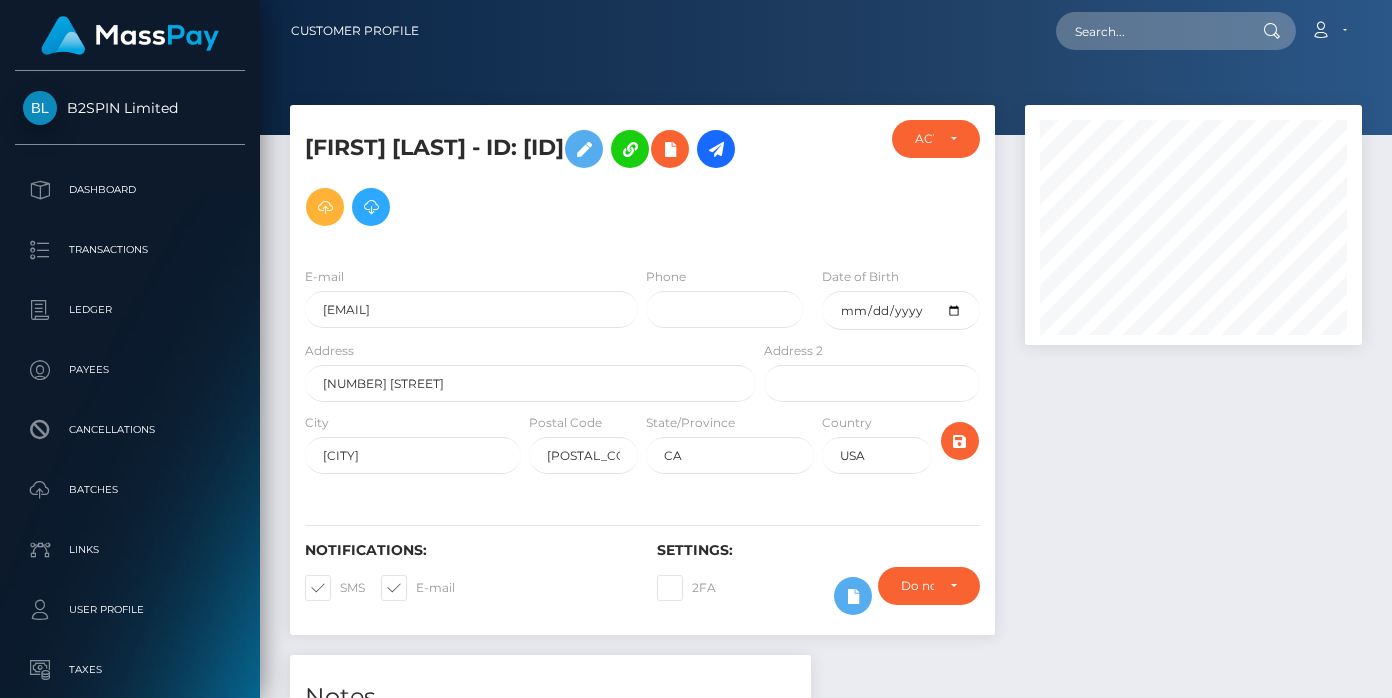 scroll, scrollTop: 0, scrollLeft: 0, axis: both 